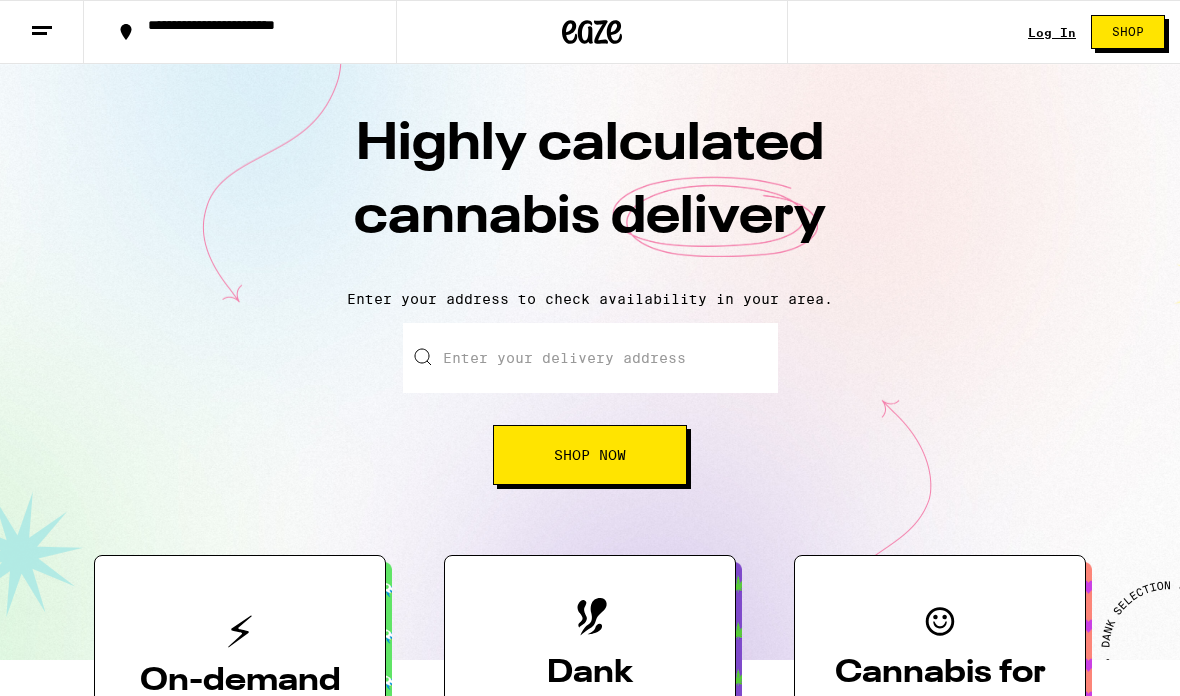 scroll, scrollTop: 0, scrollLeft: 0, axis: both 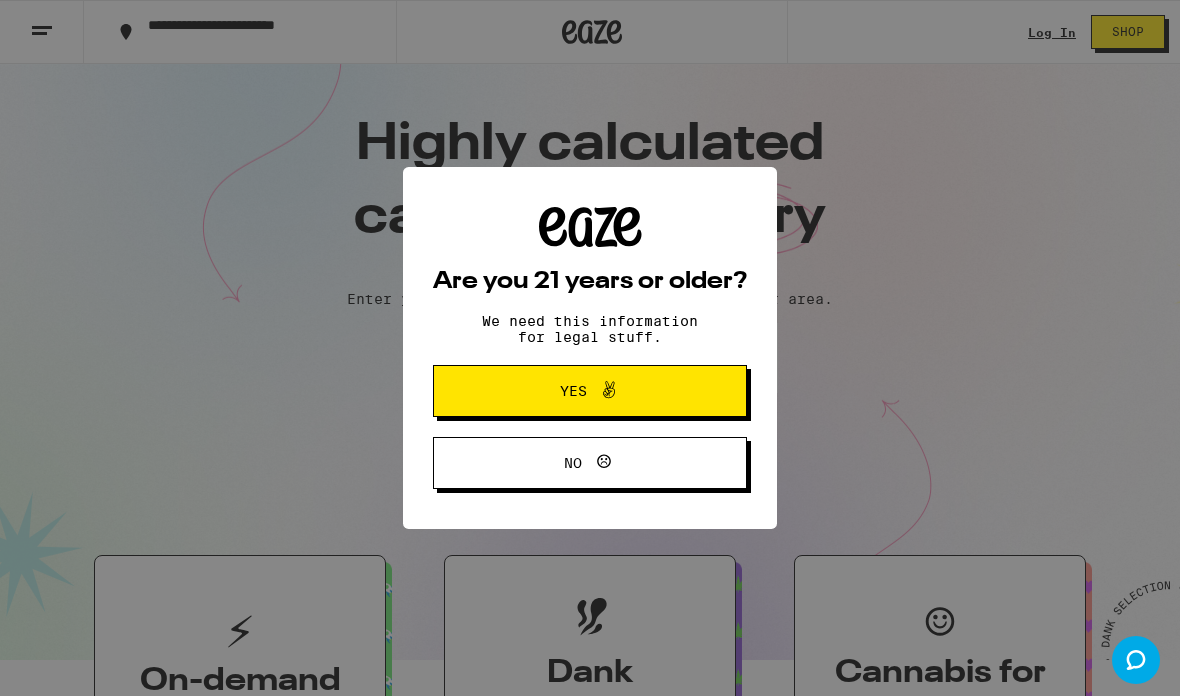 click on "Yes" at bounding box center [590, 391] 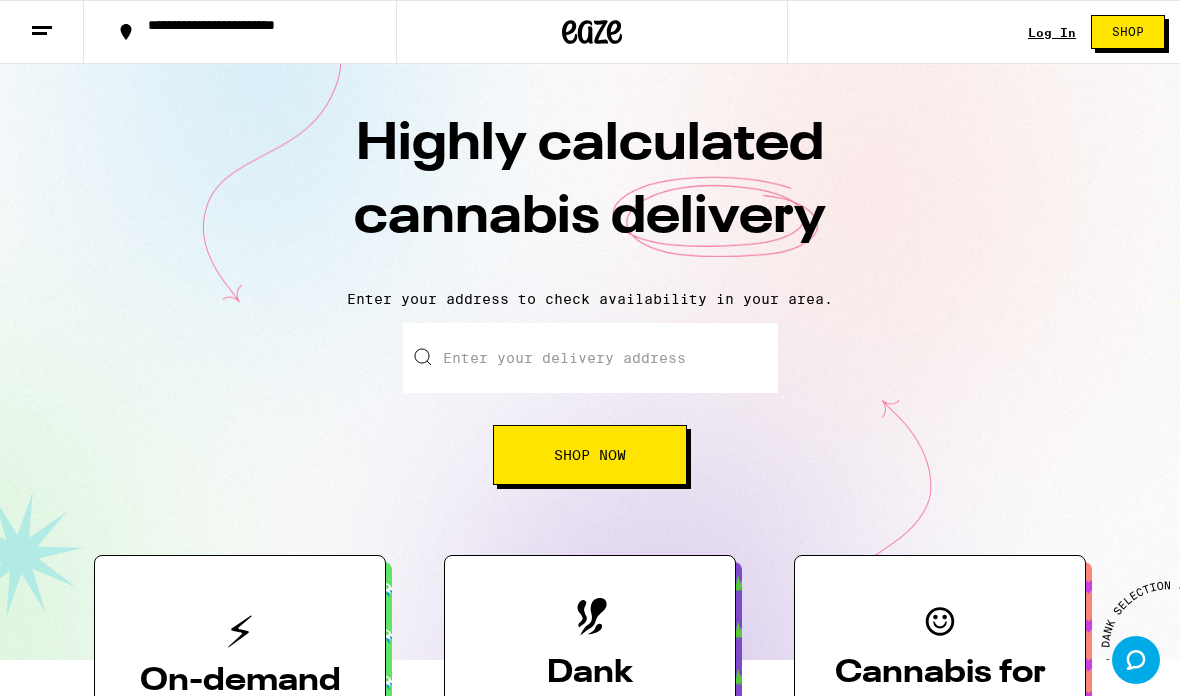 click on "Enter your delivery address" at bounding box center (590, 358) 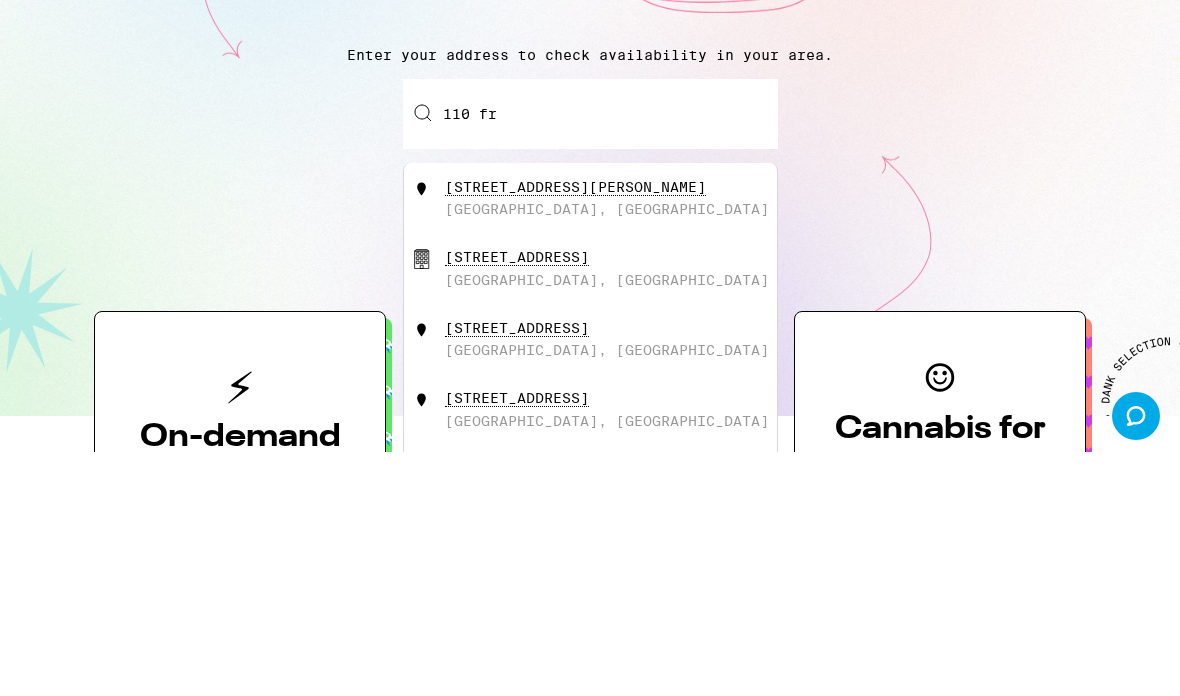 click on "[STREET_ADDRESS][PERSON_NAME]" at bounding box center (623, 442) 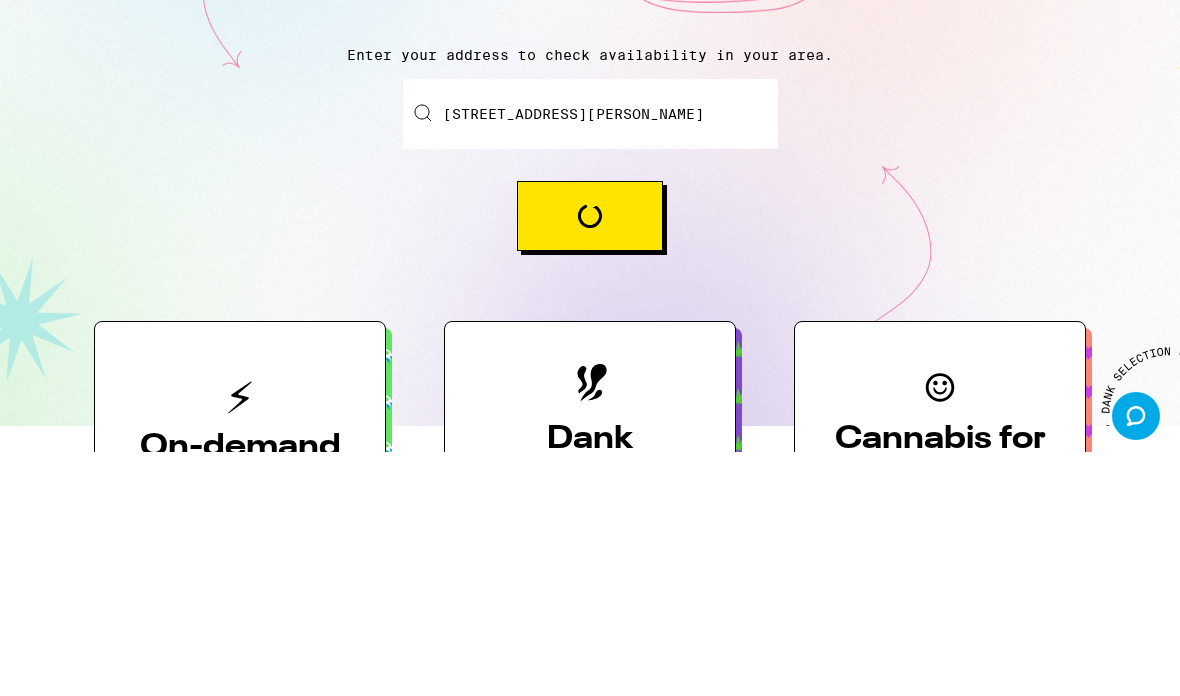 scroll, scrollTop: 244, scrollLeft: 0, axis: vertical 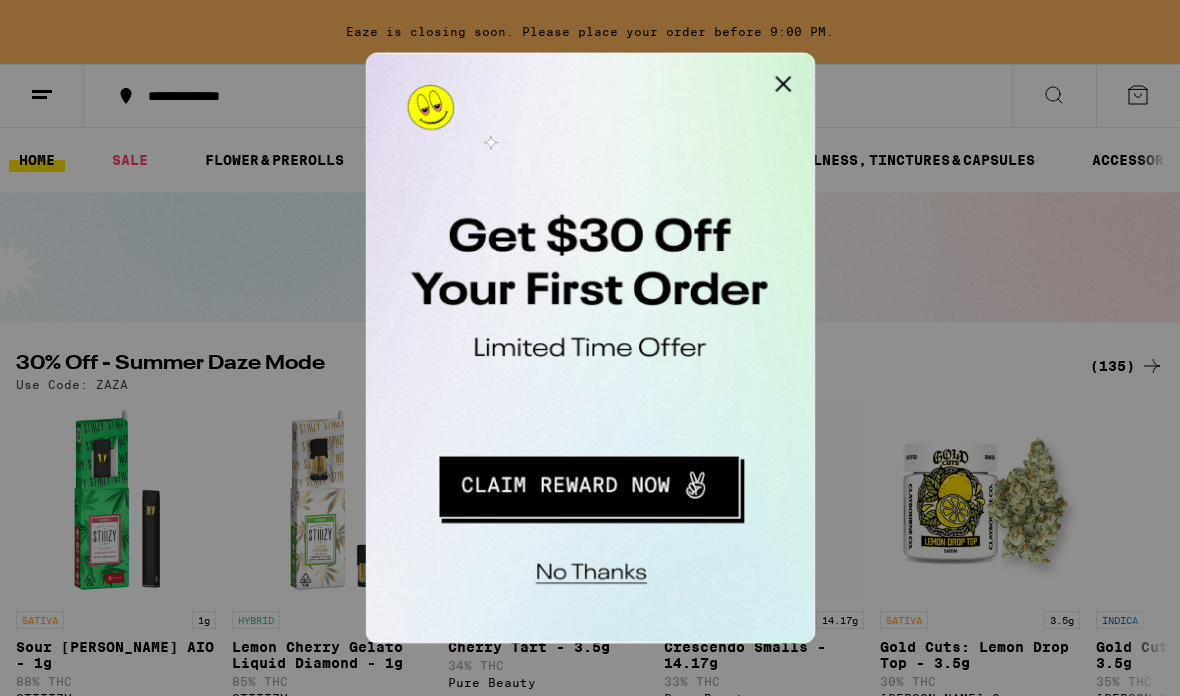 click on "No thanks" at bounding box center [496, 375] 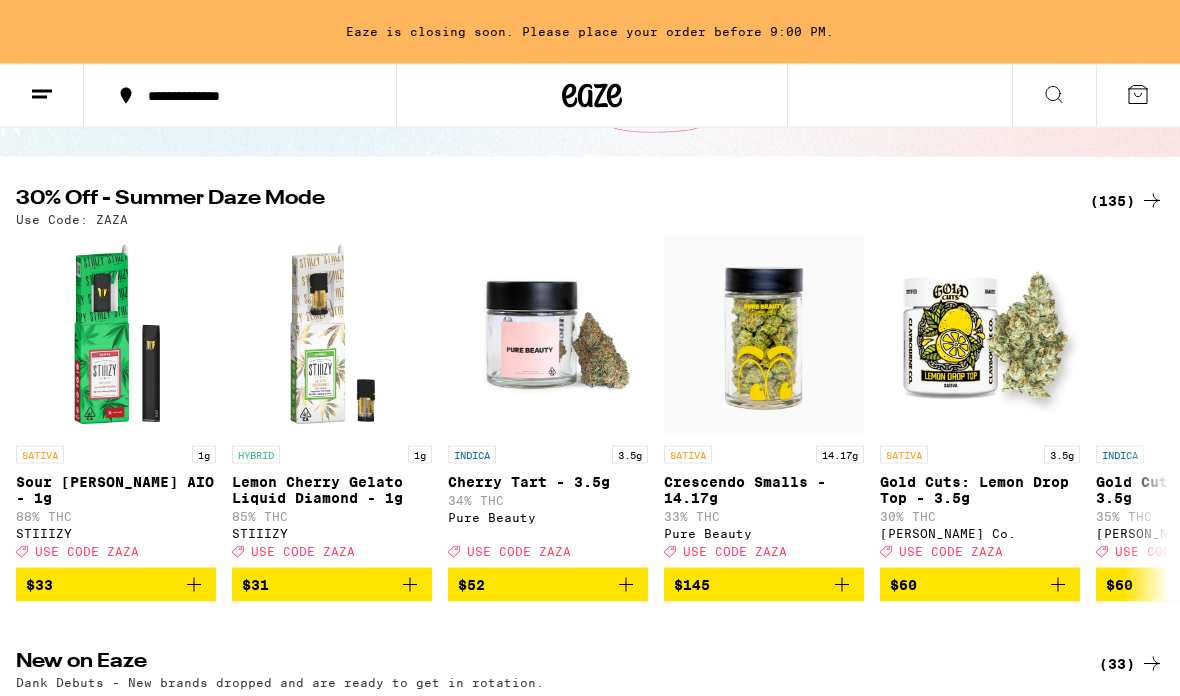 scroll, scrollTop: 164, scrollLeft: 0, axis: vertical 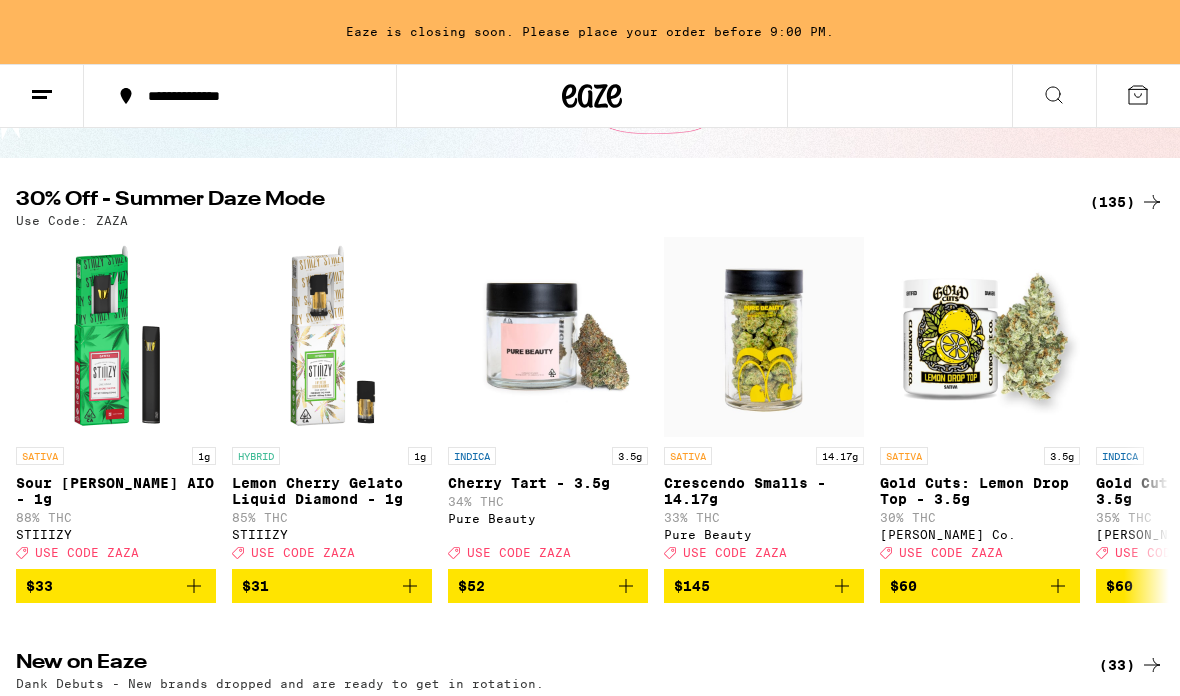 click at bounding box center [42, 96] 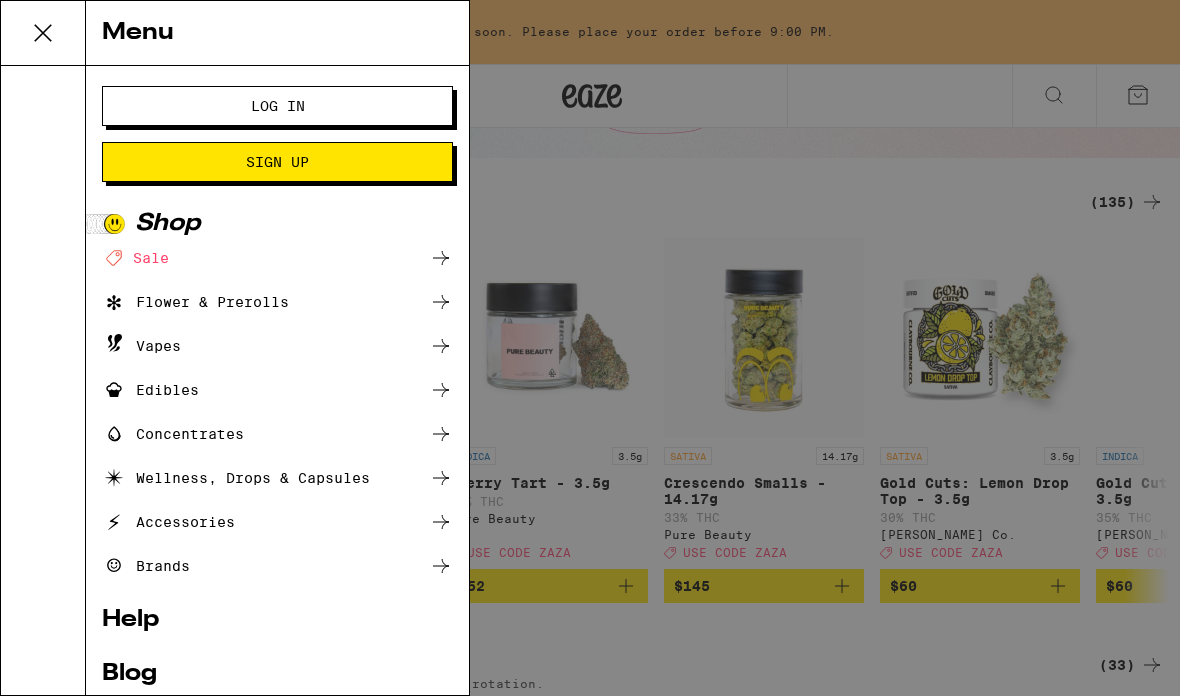 click 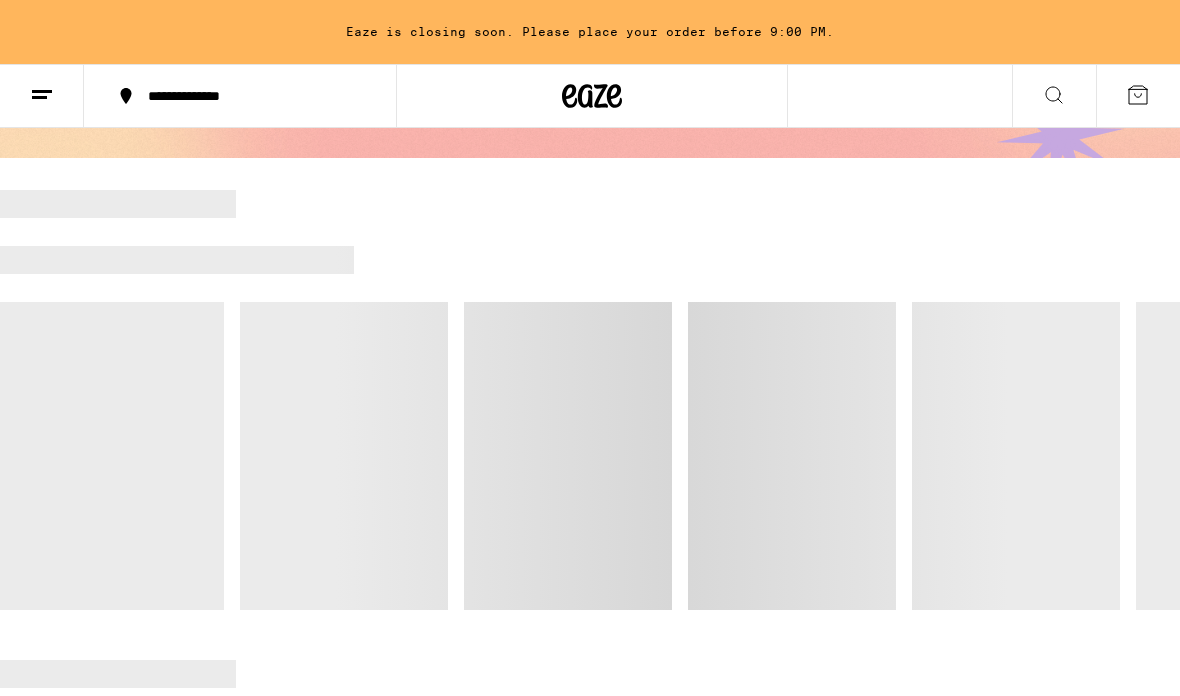 scroll, scrollTop: 0, scrollLeft: 0, axis: both 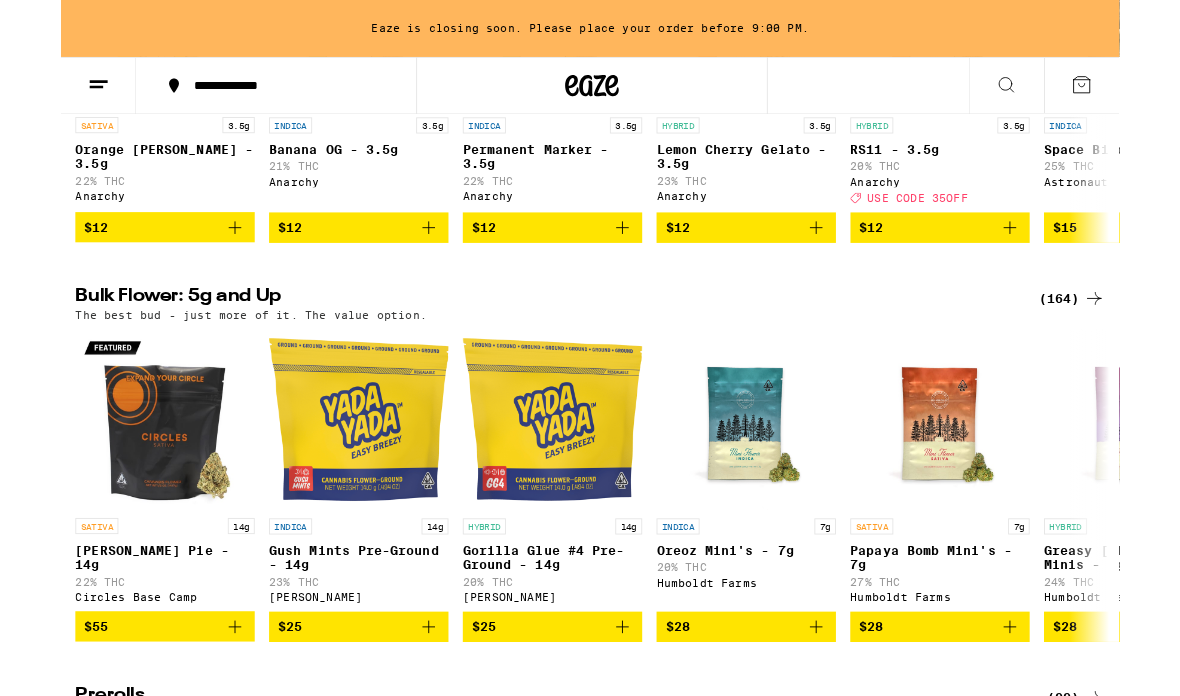 click on "$55" at bounding box center [116, 699] 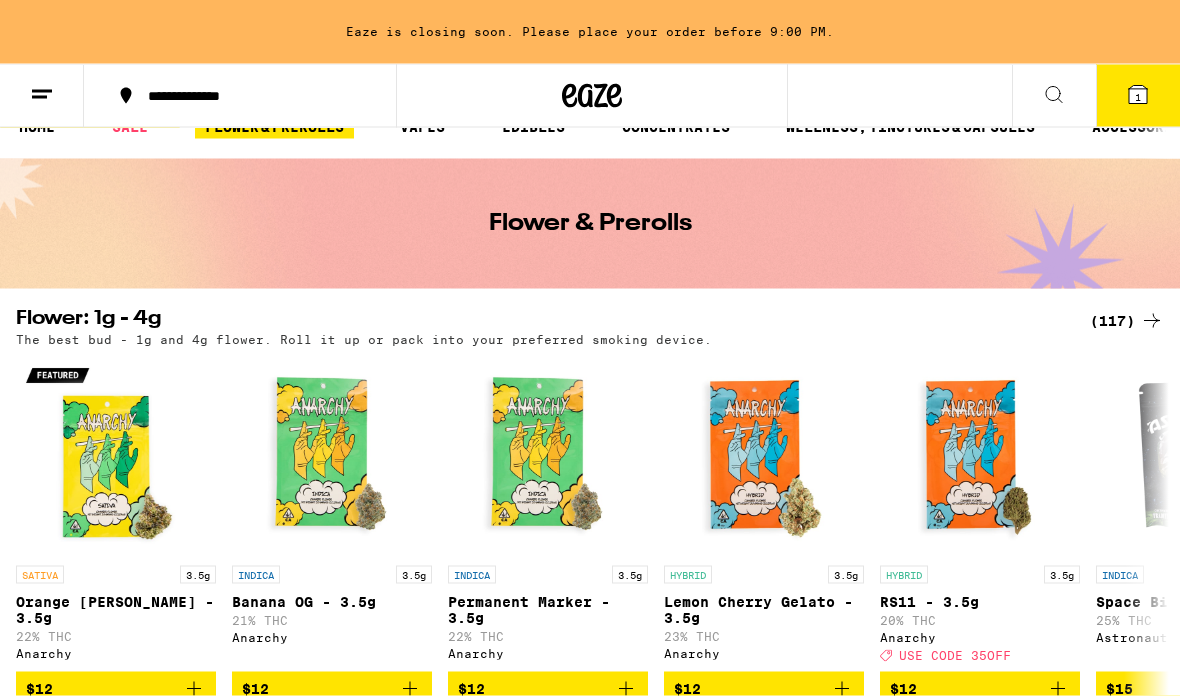 scroll, scrollTop: 0, scrollLeft: 0, axis: both 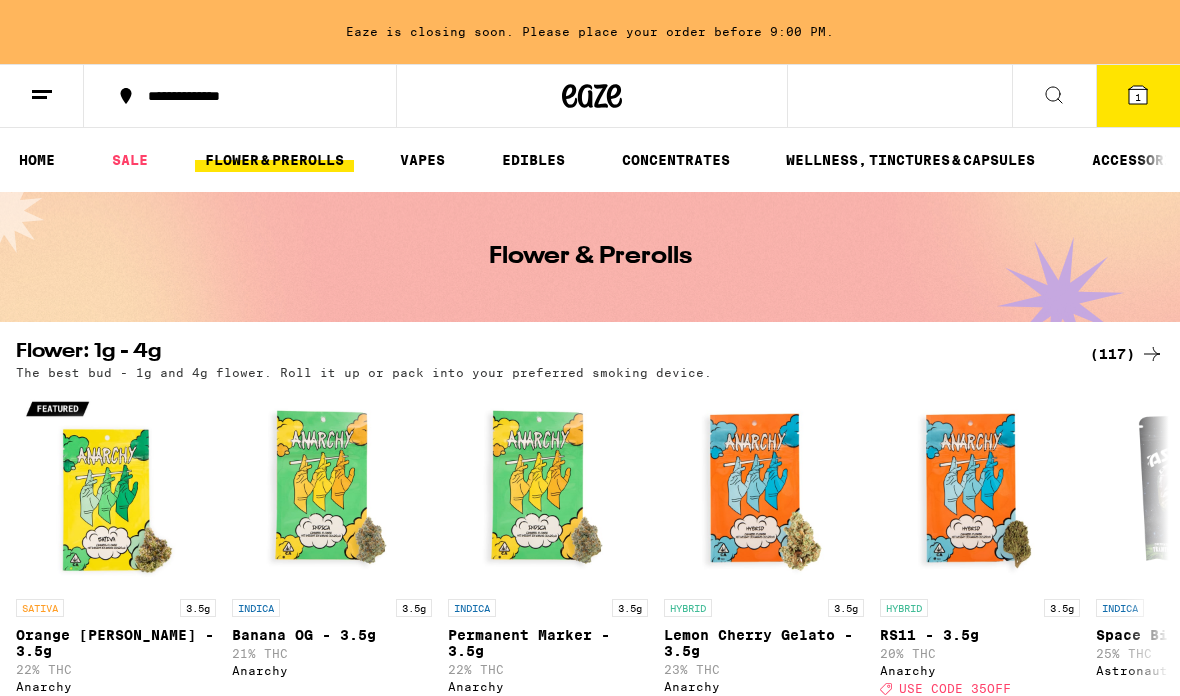 click on "EDIBLES" at bounding box center (533, 160) 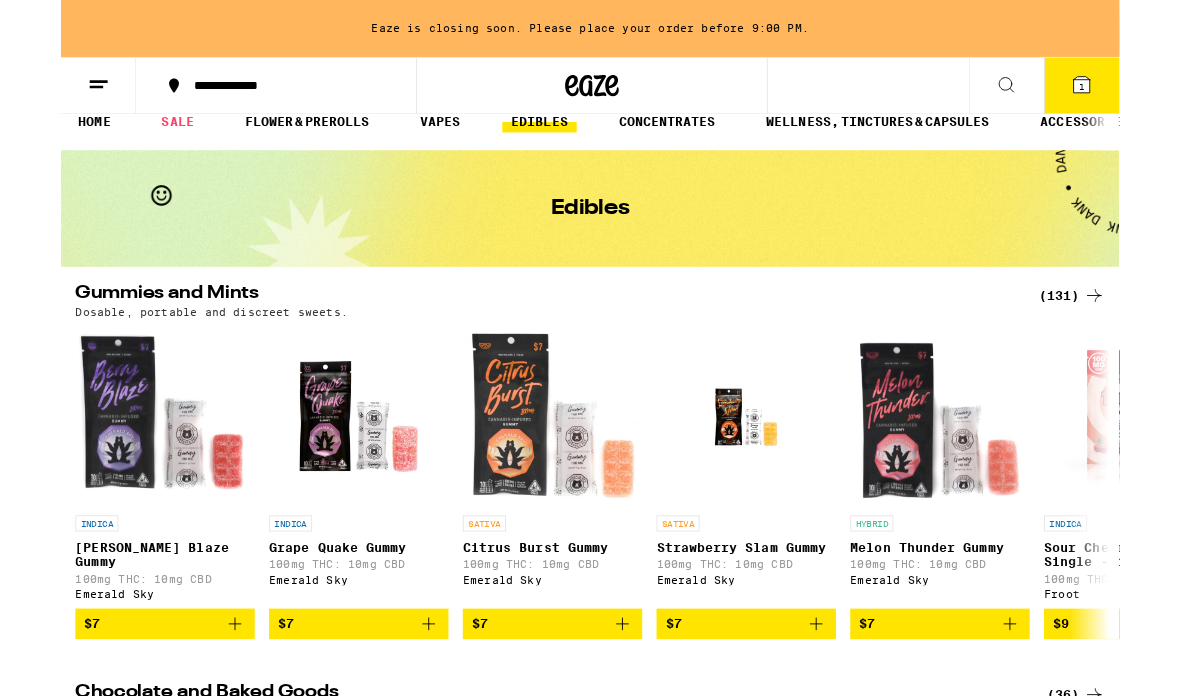scroll, scrollTop: 25, scrollLeft: 0, axis: vertical 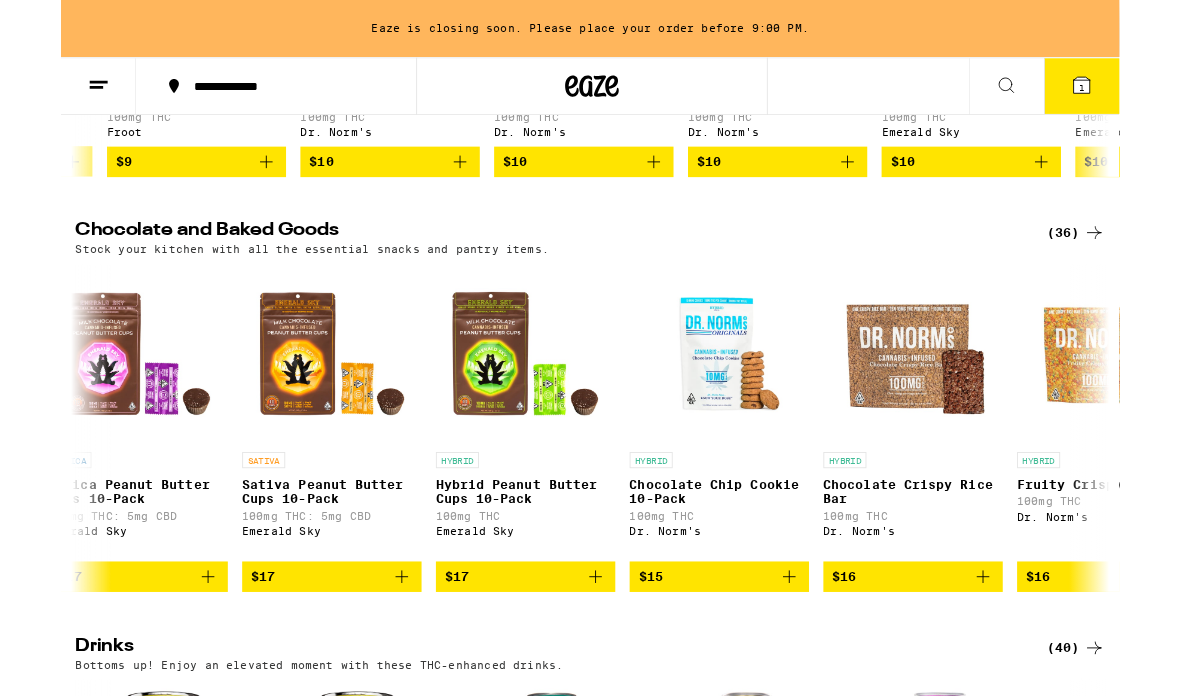 click on "$17" at bounding box center [518, 643] 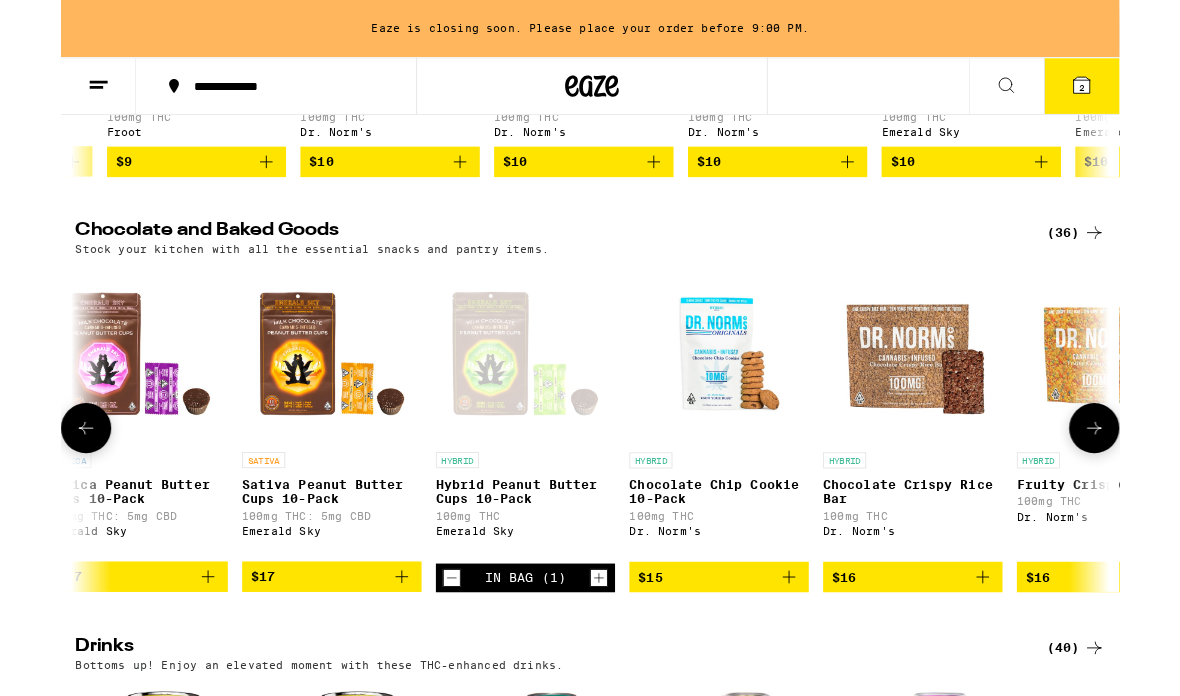 click on "2" at bounding box center (1138, 96) 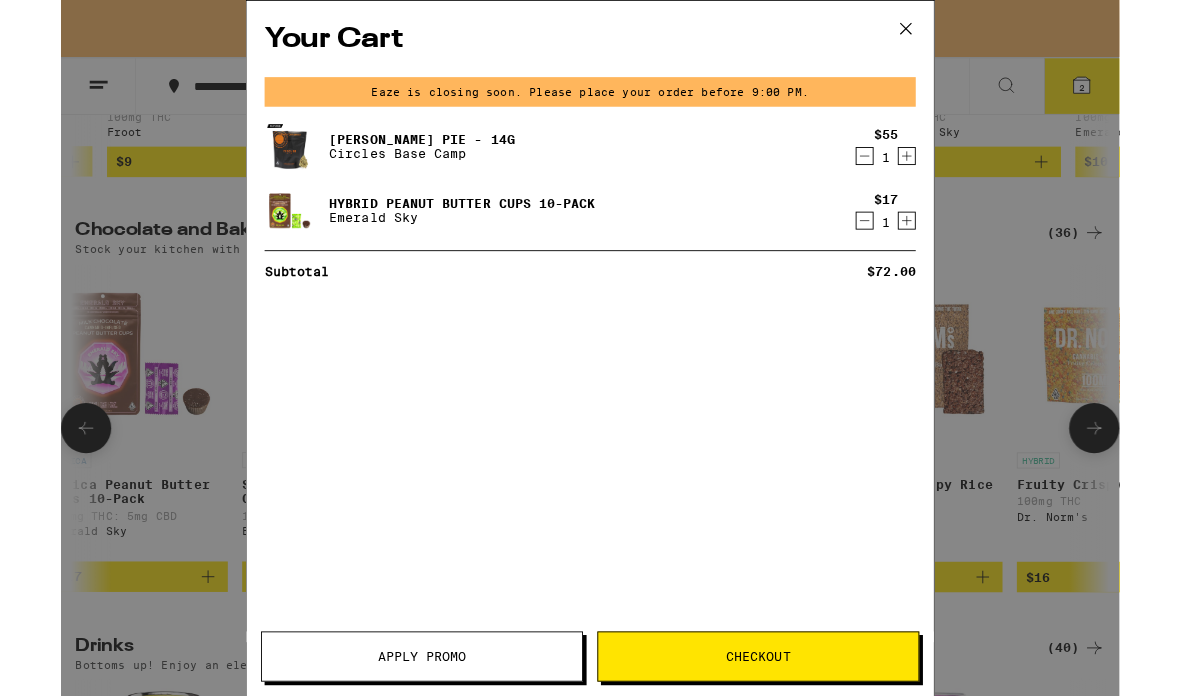 scroll, scrollTop: 620, scrollLeft: 0, axis: vertical 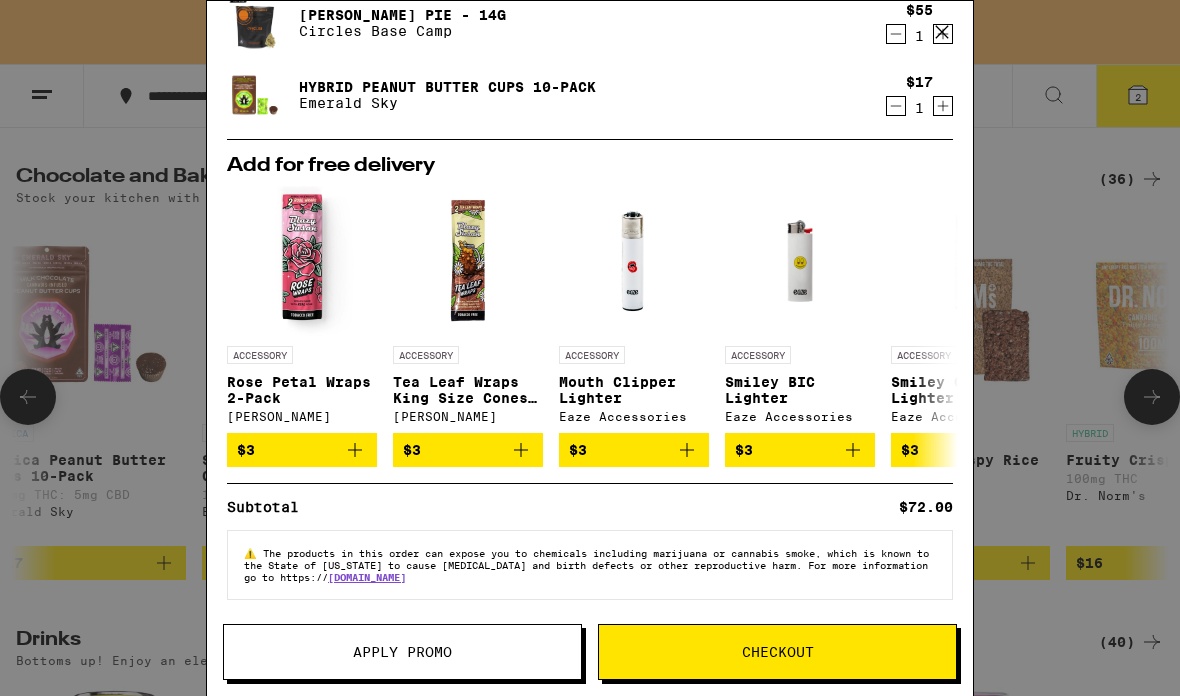 click on "Your Cart Eaze is closing soon. Please place your order before 9:00 PM. [PERSON_NAME] Pie - 14g Circles Base Camp $55 1 Hybrid Peanut Butter Cups 10-Pack Emerald Sky $17 1 Add for free delivery ACCESSORY Rose Petal Wraps 2-Pack [PERSON_NAME] $3 ACCESSORY Tea Leaf Wraps King Size Cones 2-Pack [PERSON_NAME] $3 ACCESSORY Mouth Clipper Lighter Eaze Accessories $3 ACCESSORY Smiley BIC Lighter Eaze Accessories $3 ACCESSORY Smiley Clipper Lighter Eaze Accessories $3 ACCESSORY White Eaze Clipper Lighter Eaze Accessories $3 ACCESSORY Yellow BIC Lighter Eaze Accessories $3 ACCESSORY King Size Slim Classic Rolling Papers RAW $3 SATIVA 3.5g Blue Dream - 3.5g Anarchy $12 INDICA 7g Wedding Cake - 7g Circles Base Camp $30 Subtotal $72.00 ⚠️ The products in this order can expose you to chemicals including marijuana or cannabis smoke, which is known to the State of [US_STATE] to cause [MEDICAL_DATA] and birth defects or other reproductive harm. For more information go to https:// [DOMAIN_NAME] Apply Promo Checkout" at bounding box center [590, 348] 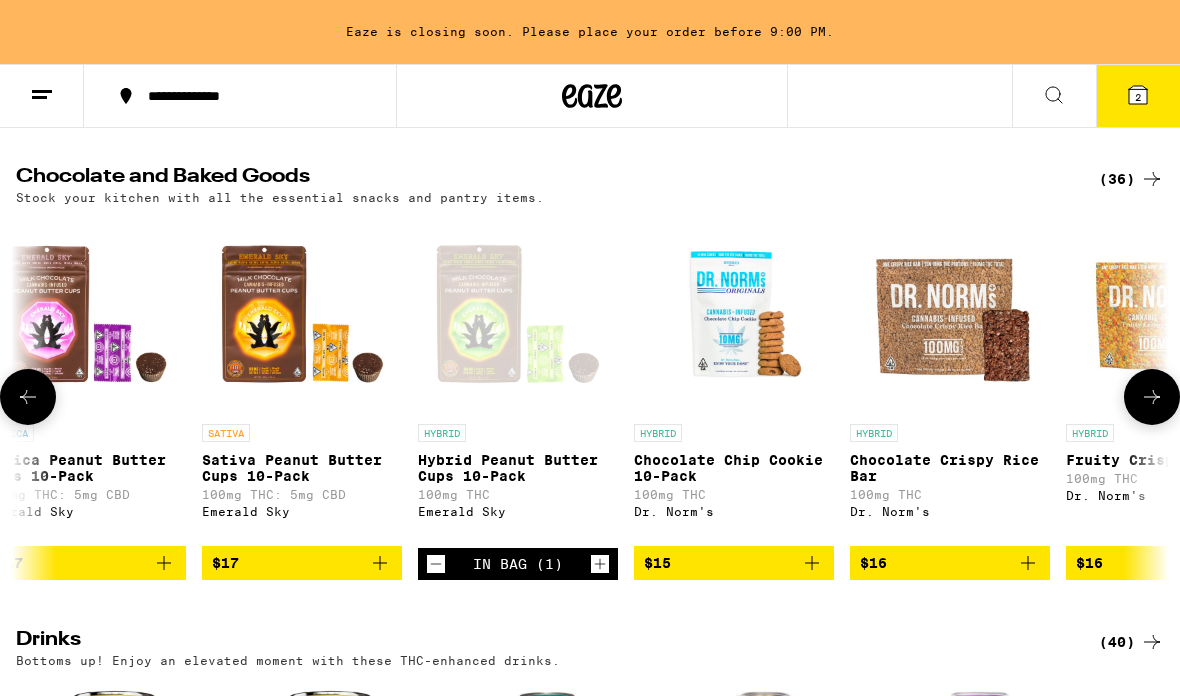 scroll, scrollTop: 0, scrollLeft: 1795, axis: horizontal 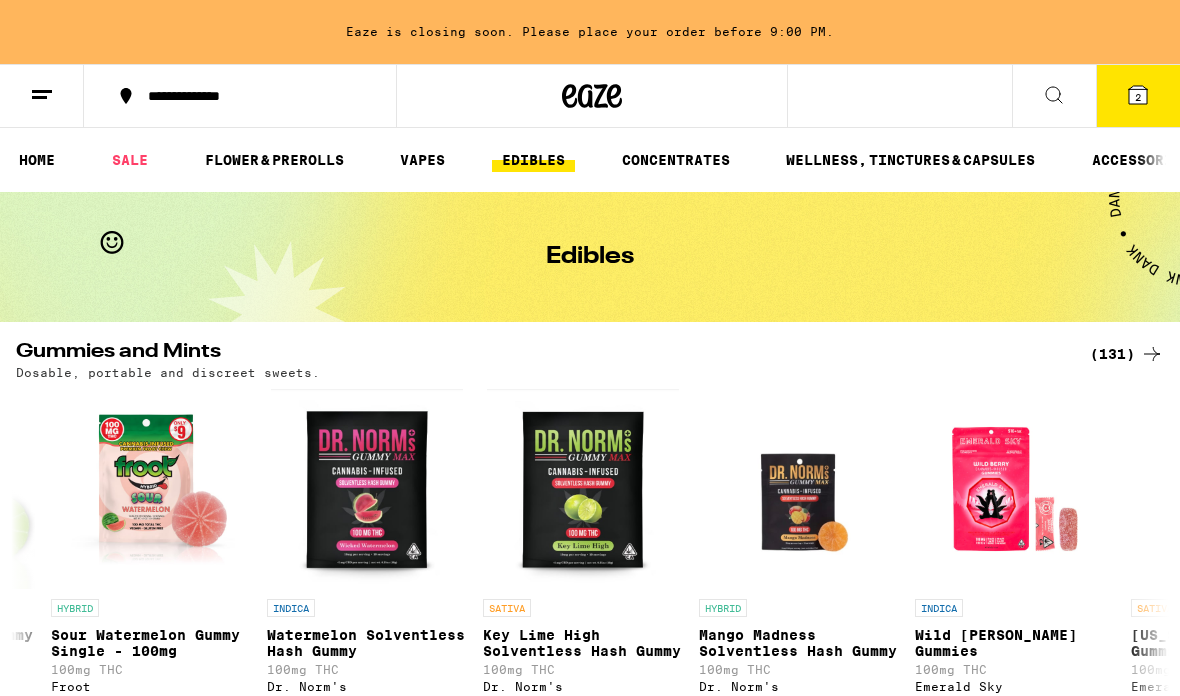 click on "WELLNESS, TINCTURES & CAPSULES" at bounding box center (910, 160) 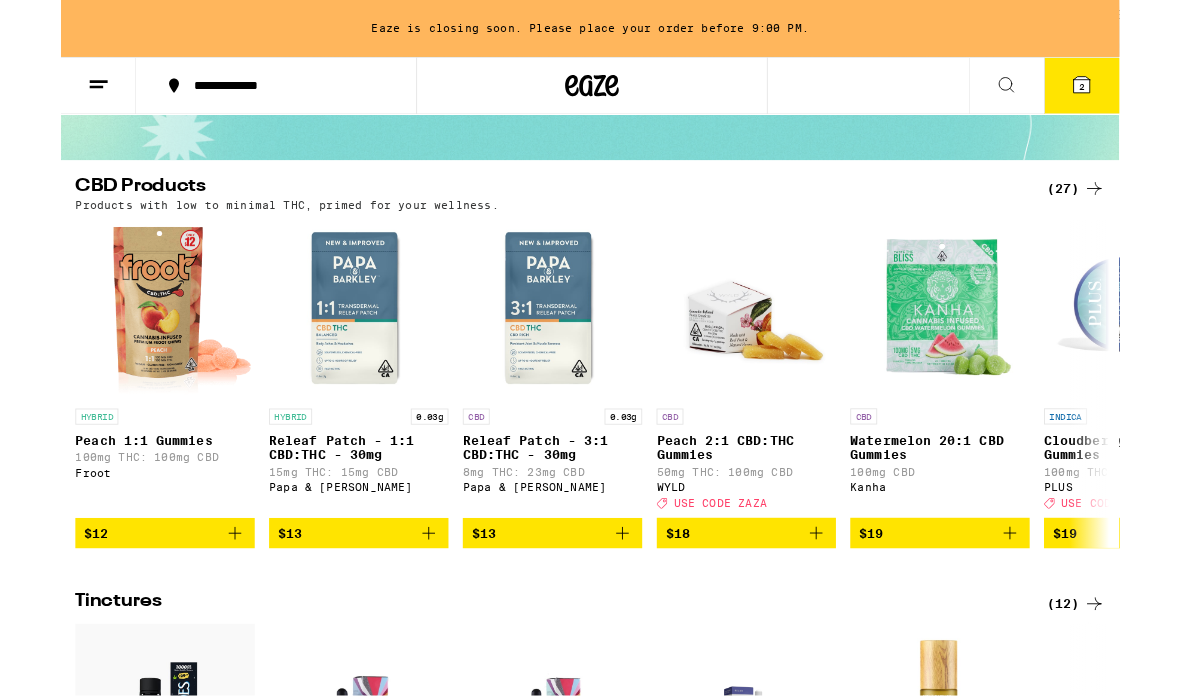 scroll, scrollTop: 144, scrollLeft: 0, axis: vertical 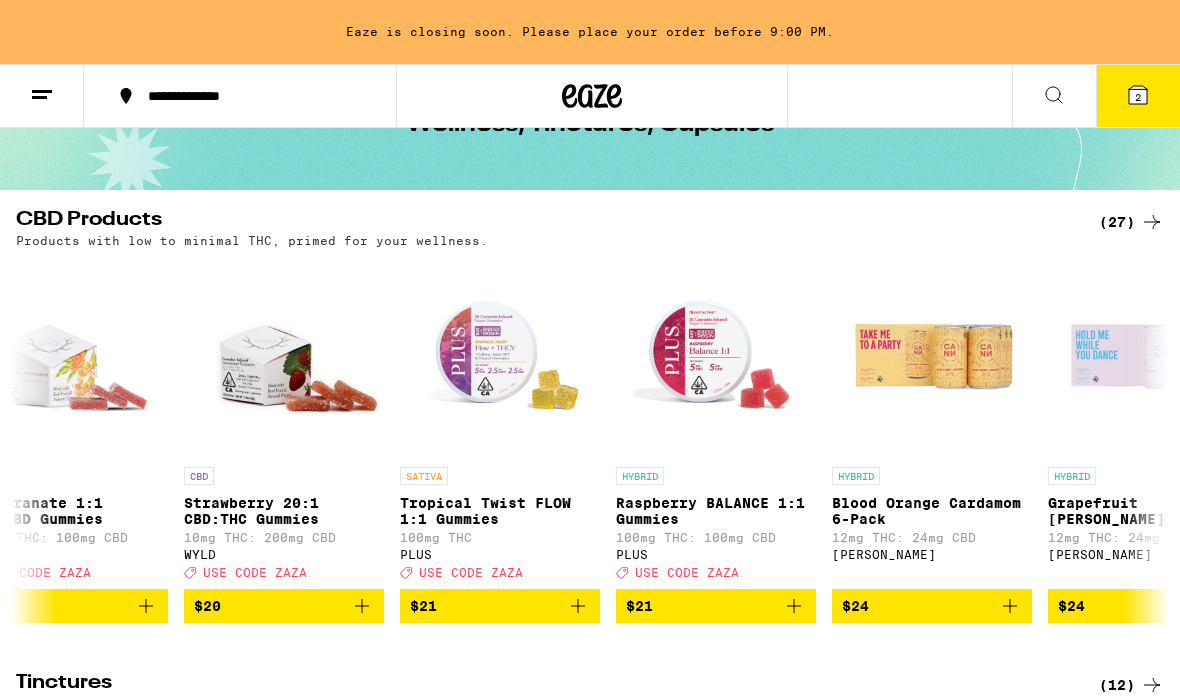 click on "2" at bounding box center (1138, 96) 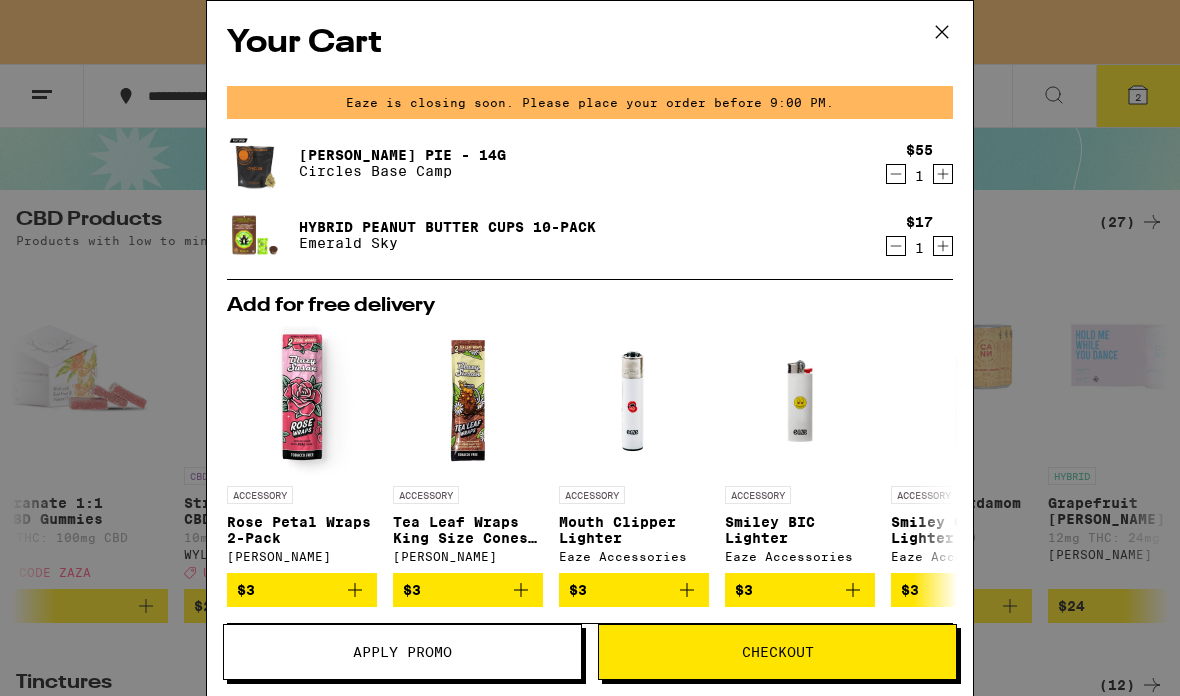 click on "Checkout" at bounding box center (778, 652) 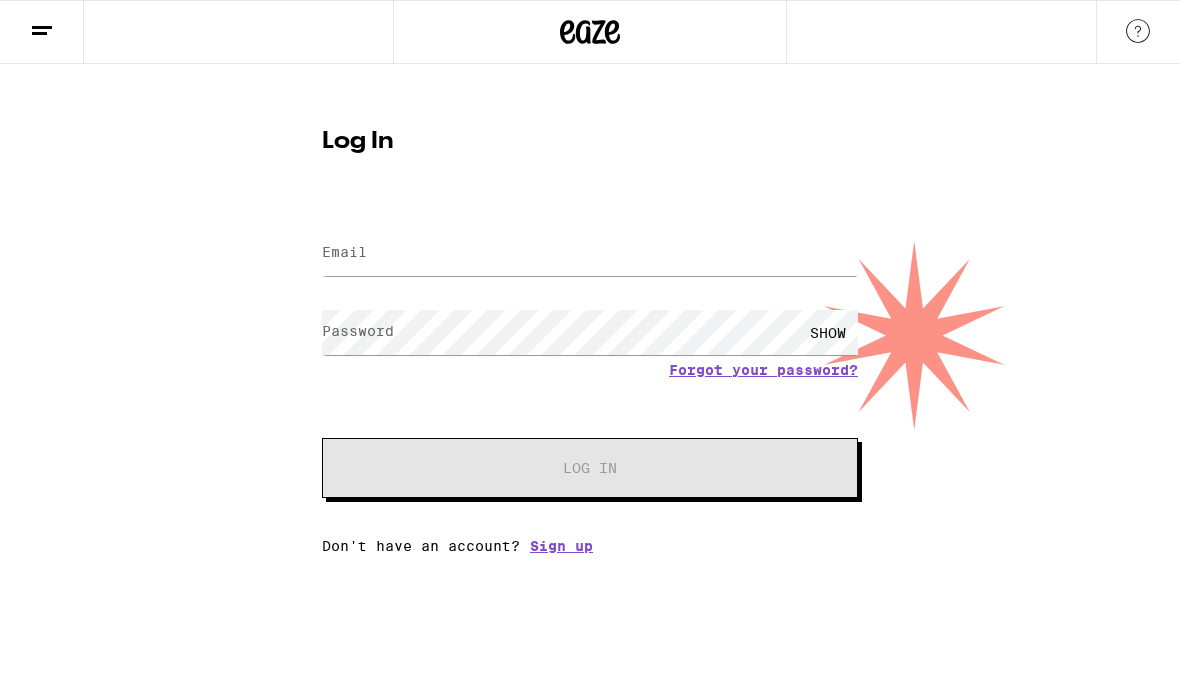 scroll, scrollTop: 132, scrollLeft: 0, axis: vertical 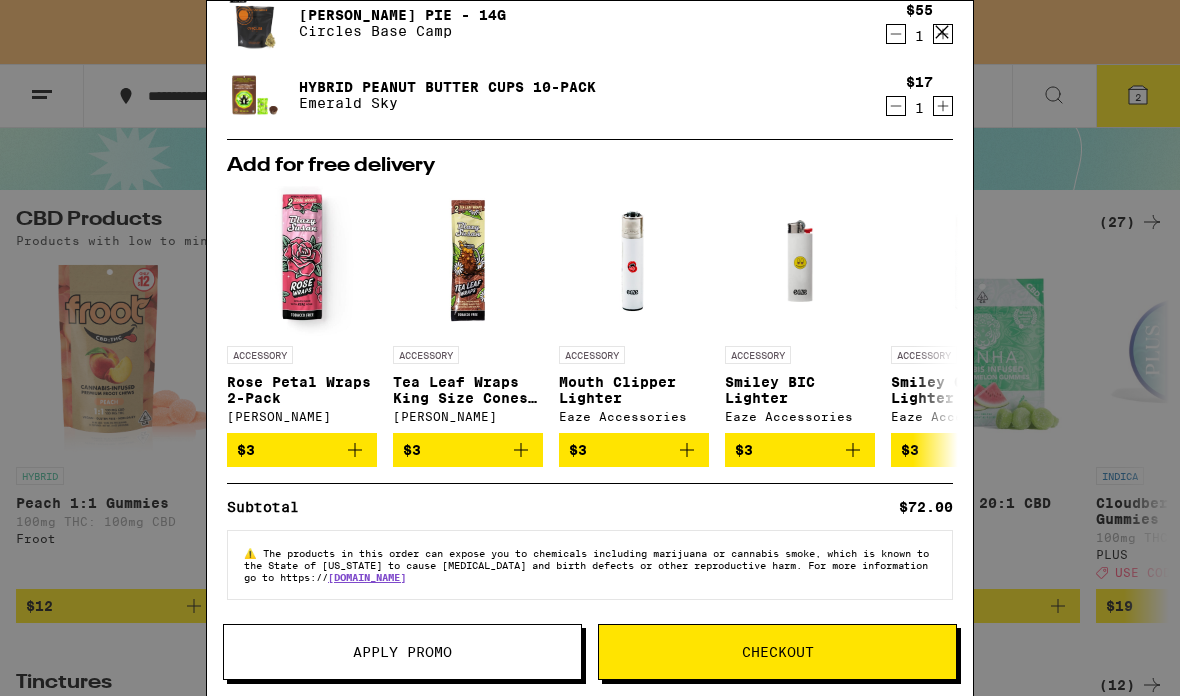 click on "Apply Promo" at bounding box center [402, 652] 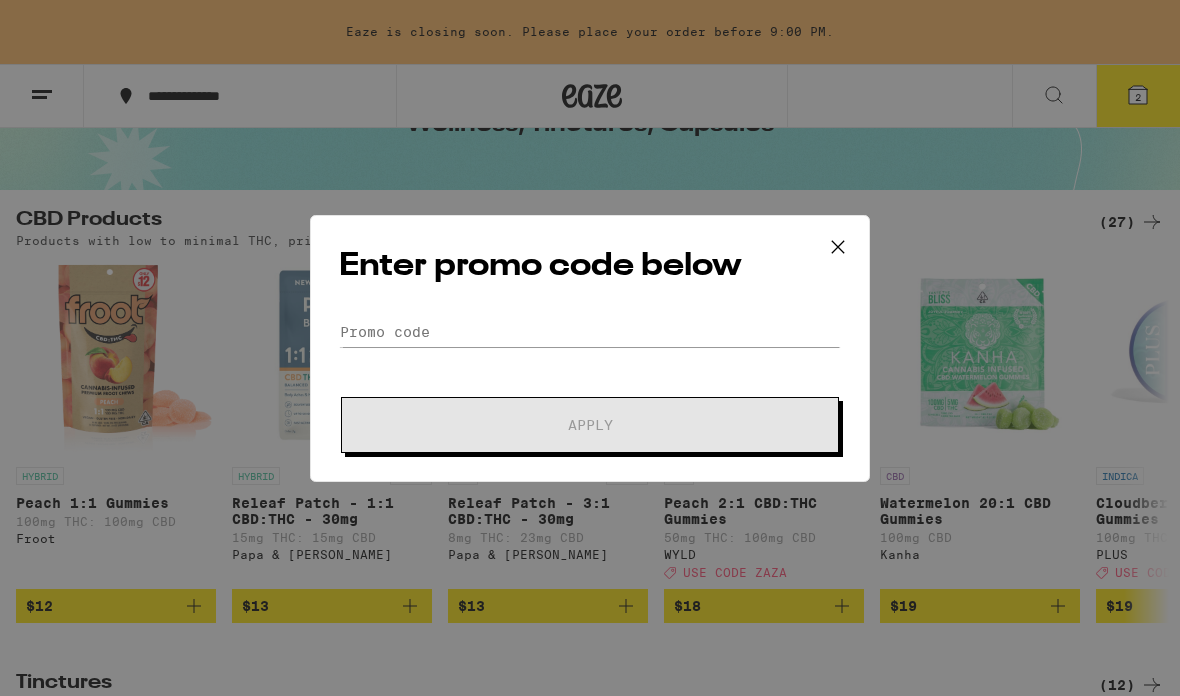 scroll, scrollTop: 0, scrollLeft: 0, axis: both 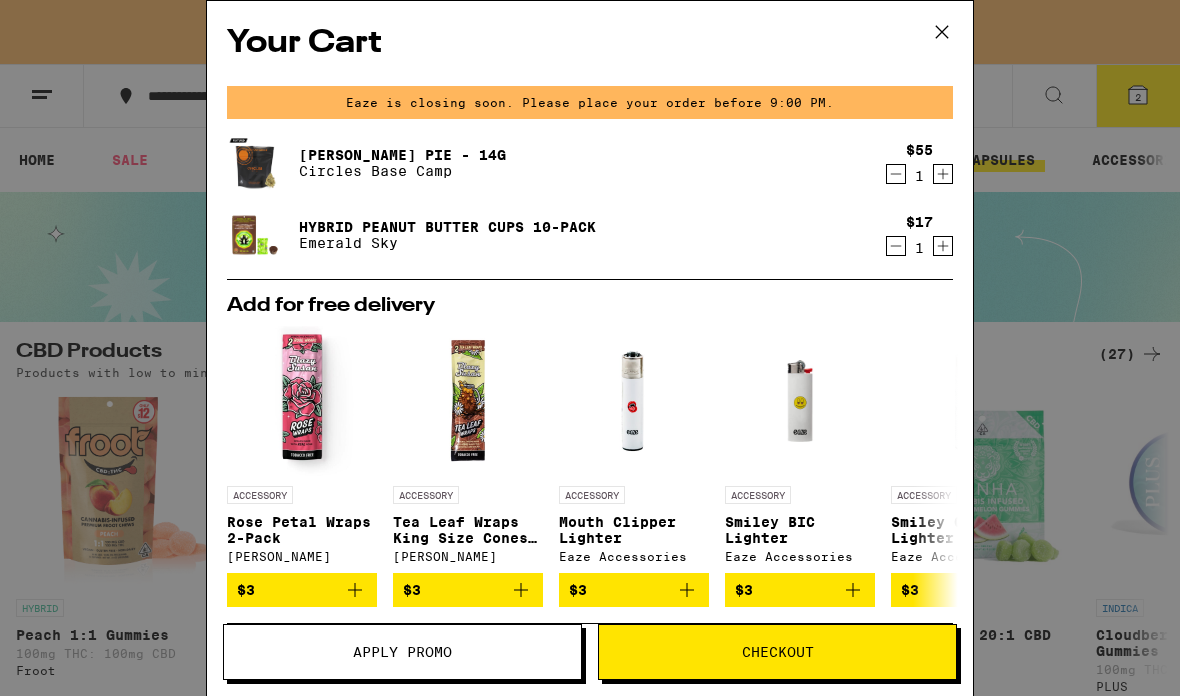 click at bounding box center (942, 33) 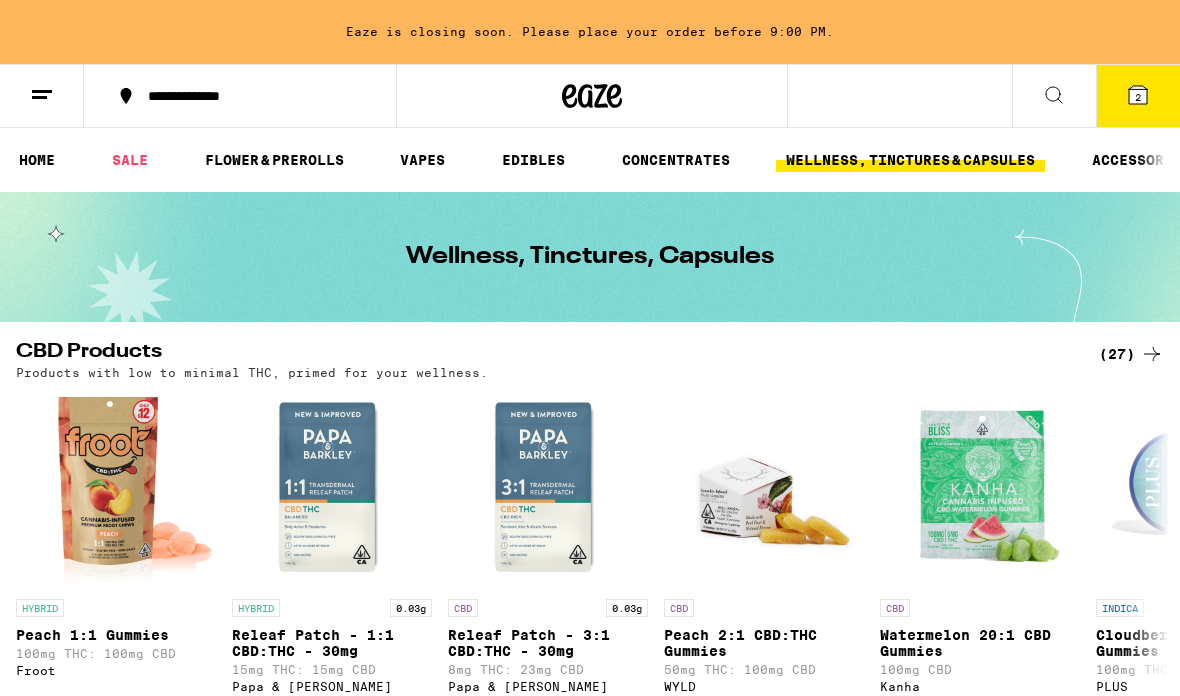 click on "FLOWER & PREROLLS" at bounding box center (274, 160) 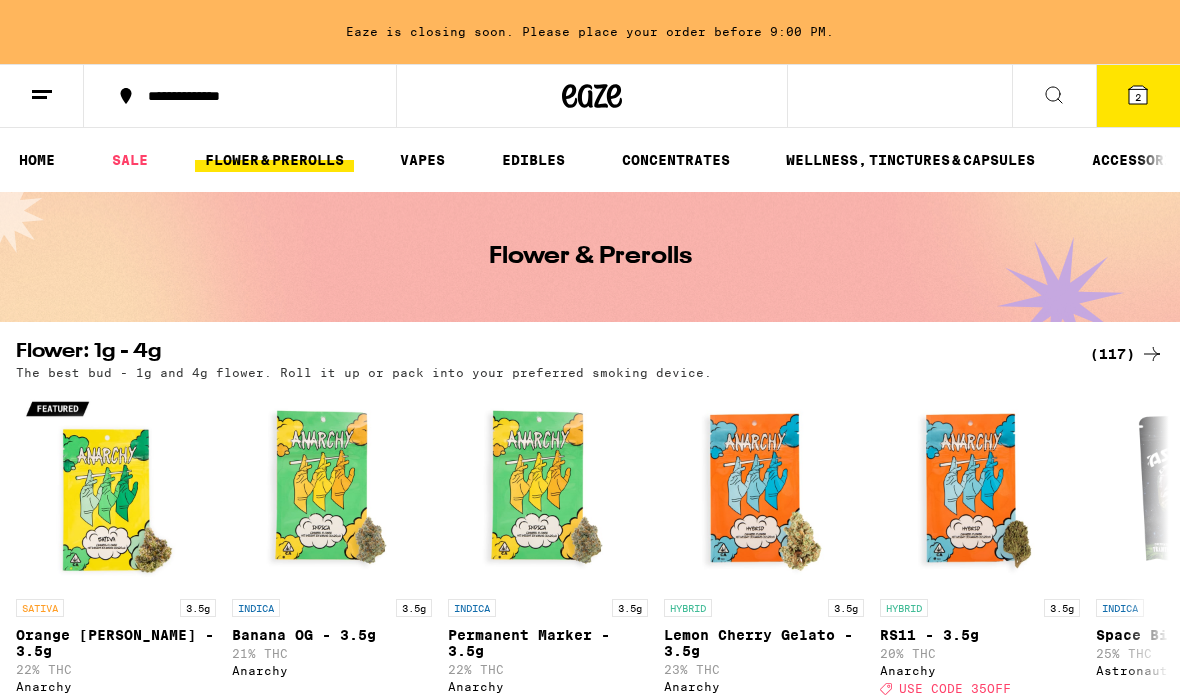 scroll, scrollTop: 0, scrollLeft: 0, axis: both 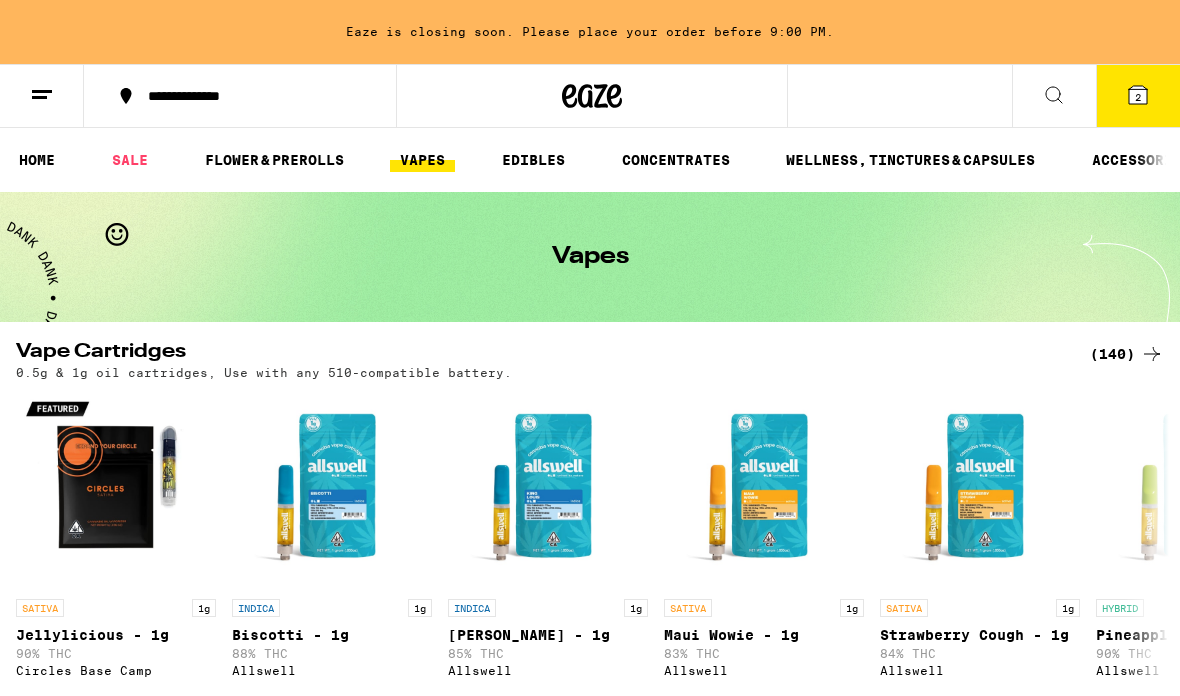 click on "ACCESSORIES" at bounding box center [1141, 160] 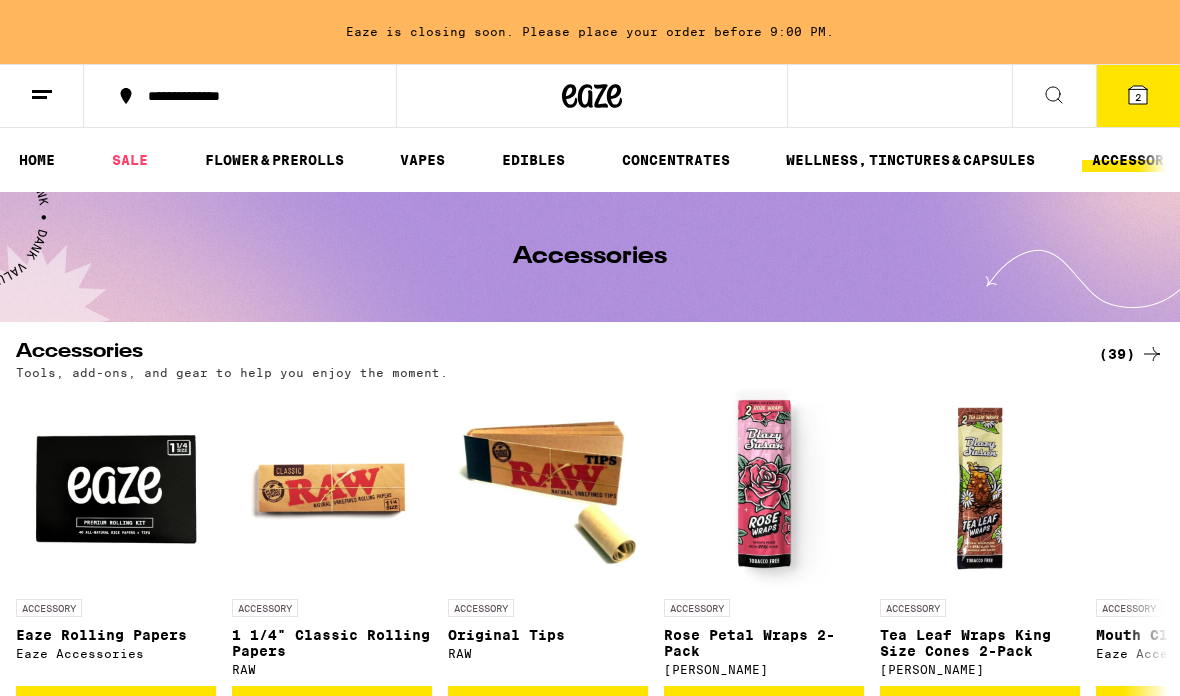 scroll, scrollTop: 0, scrollLeft: 0, axis: both 